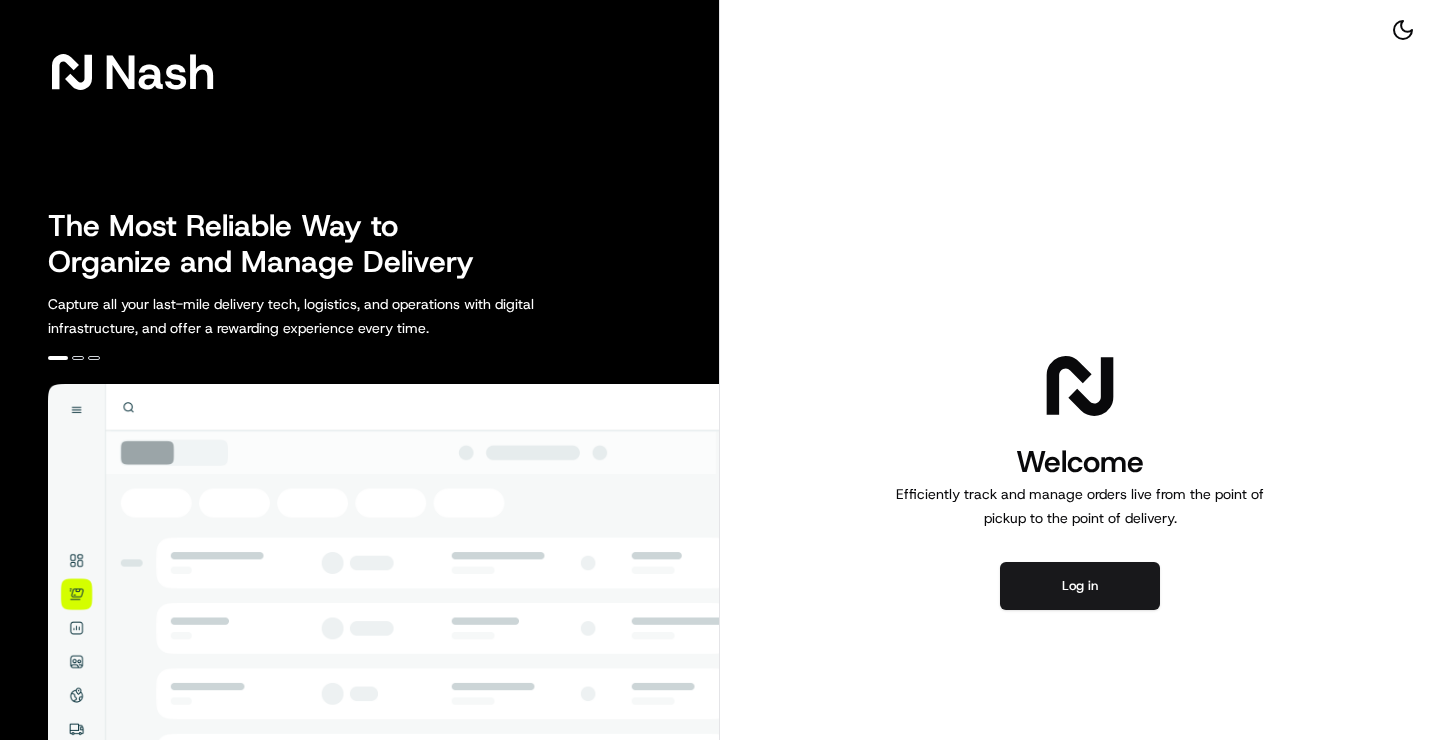 scroll, scrollTop: 0, scrollLeft: 0, axis: both 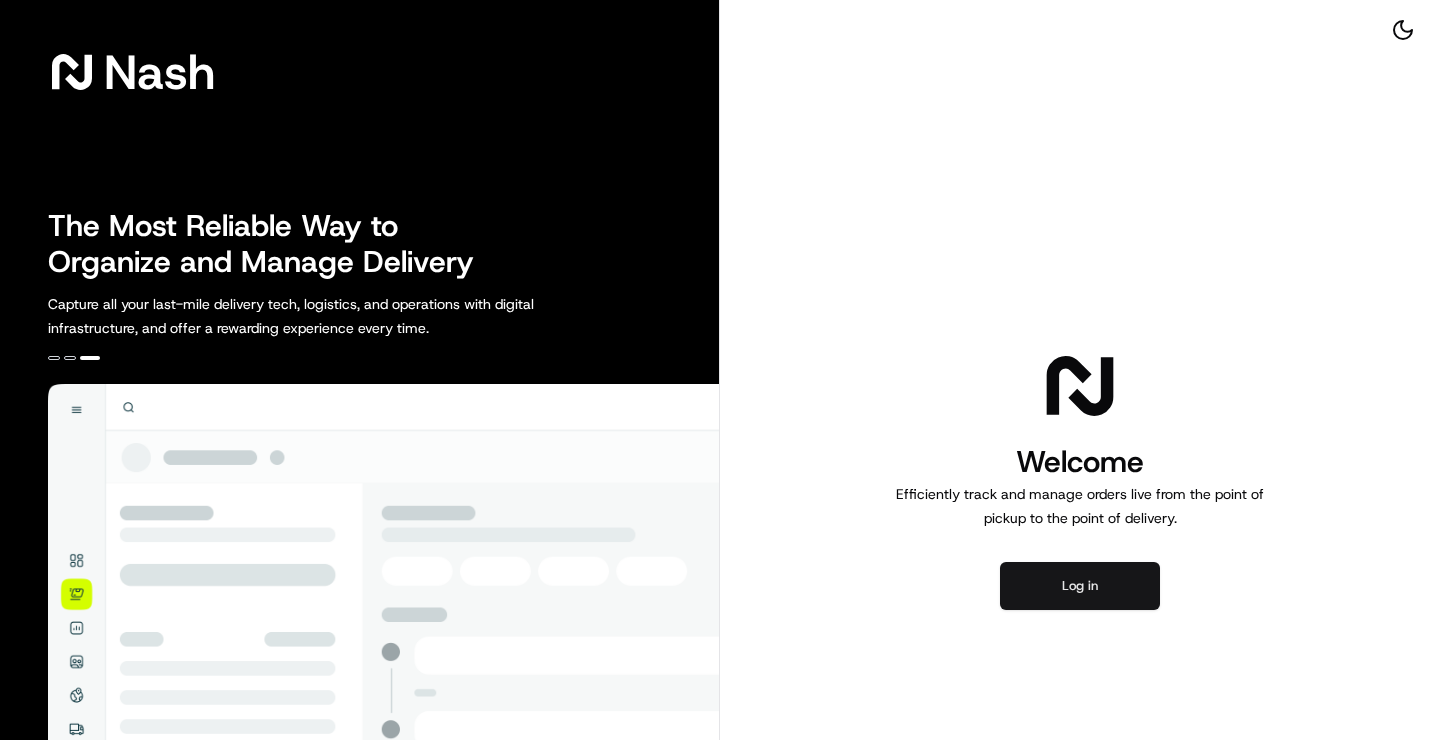 click on "Log in" at bounding box center (1080, 586) 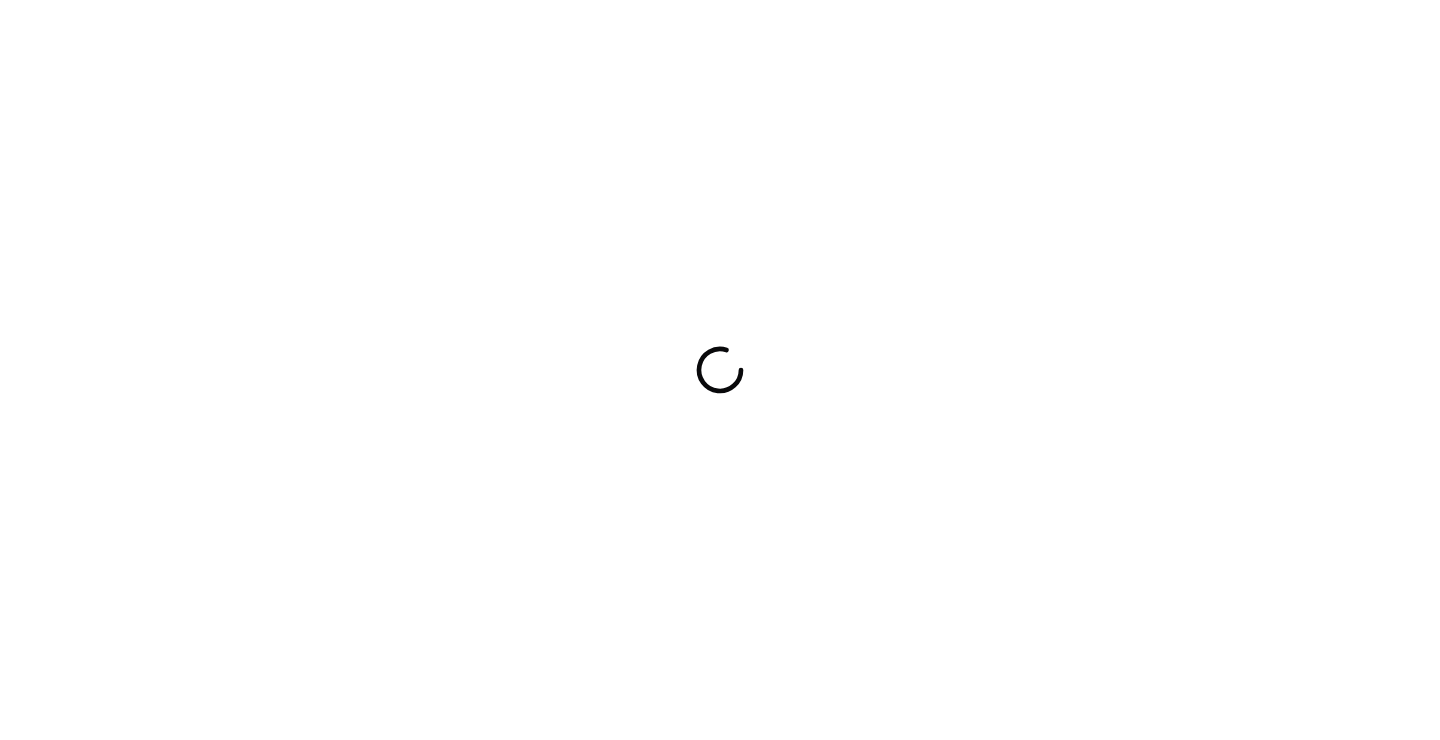 scroll, scrollTop: 0, scrollLeft: 0, axis: both 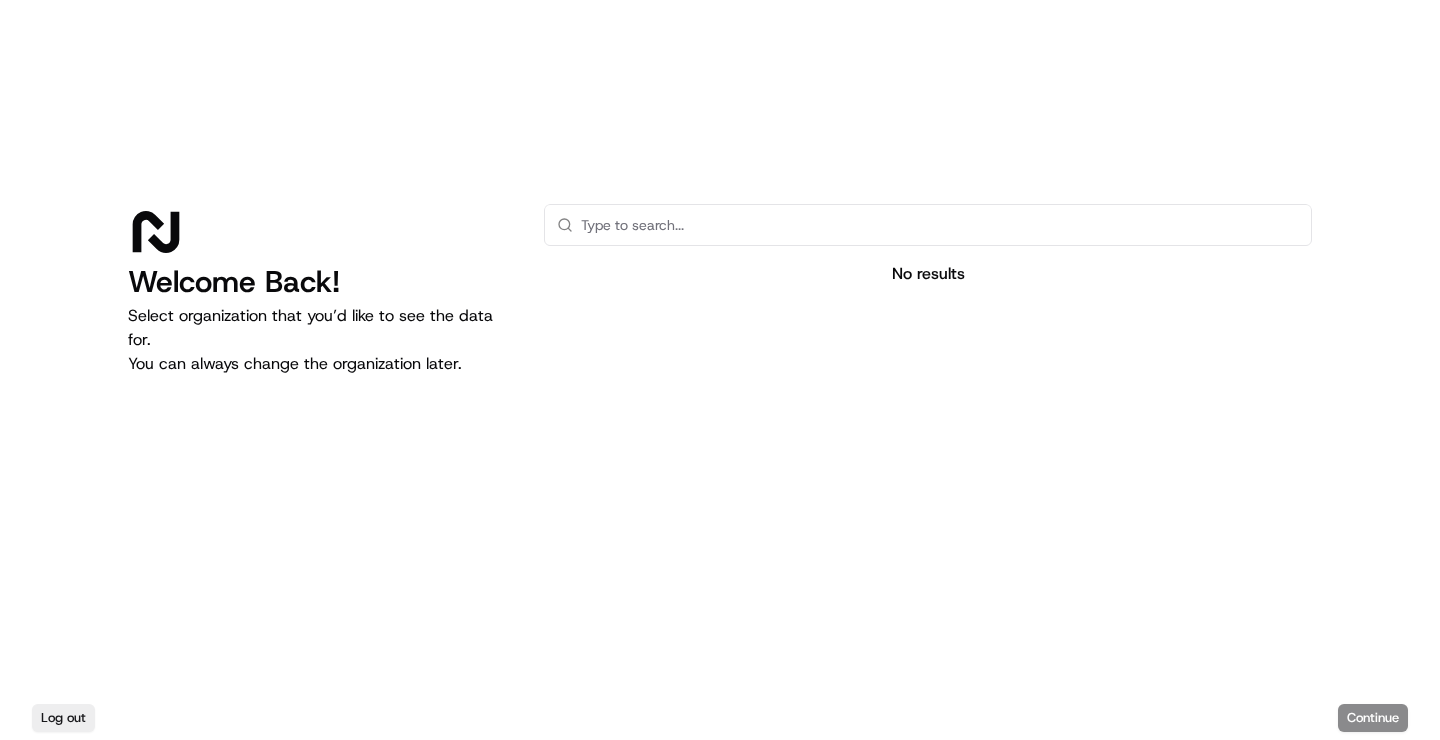 click at bounding box center (940, 225) 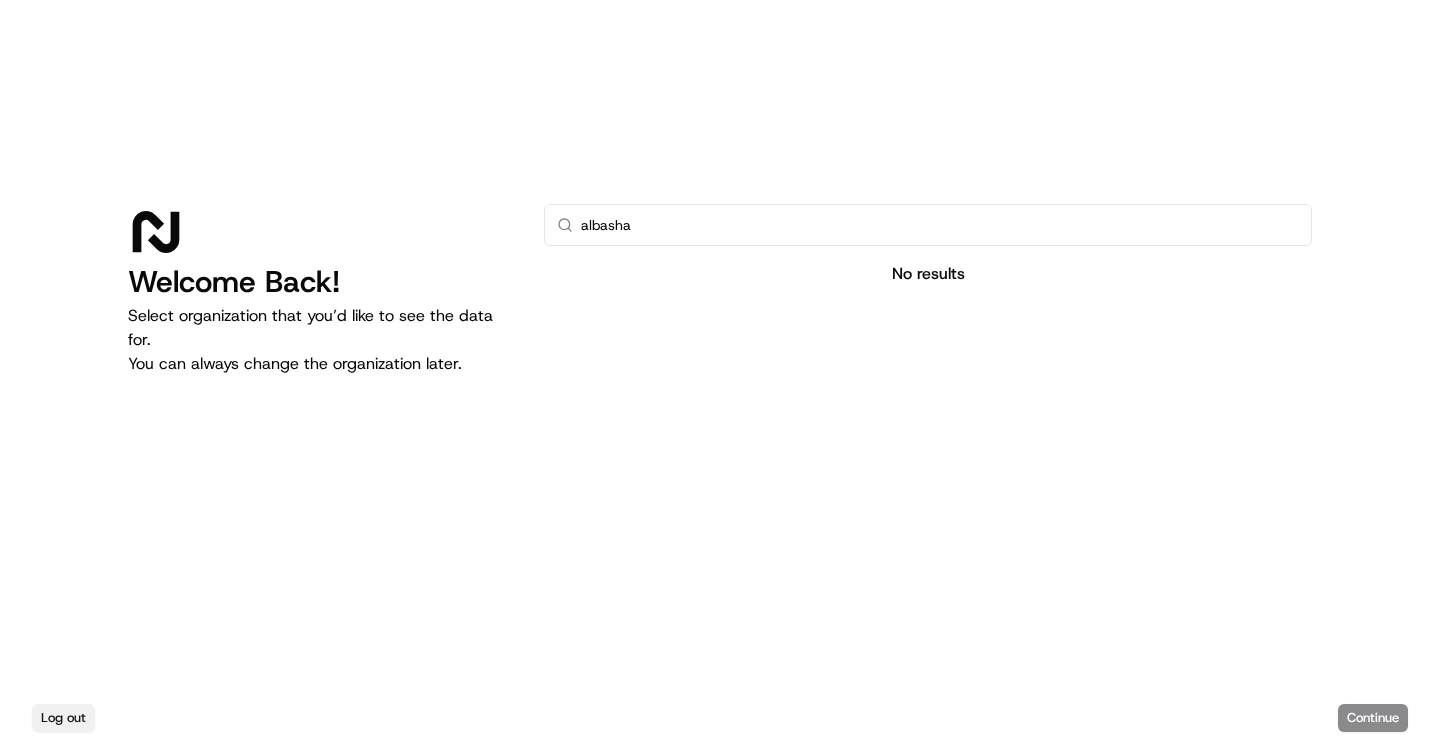 type on "albasha" 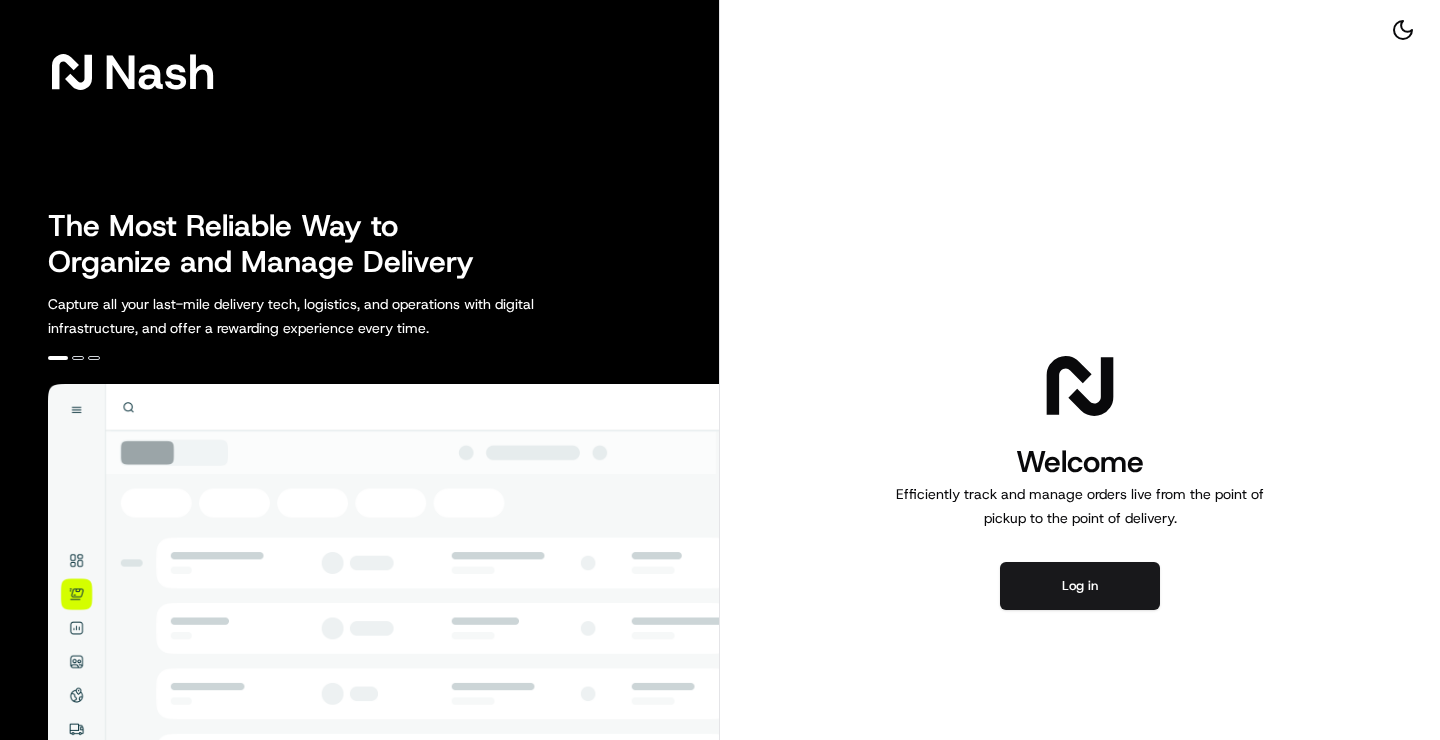 scroll, scrollTop: 0, scrollLeft: 0, axis: both 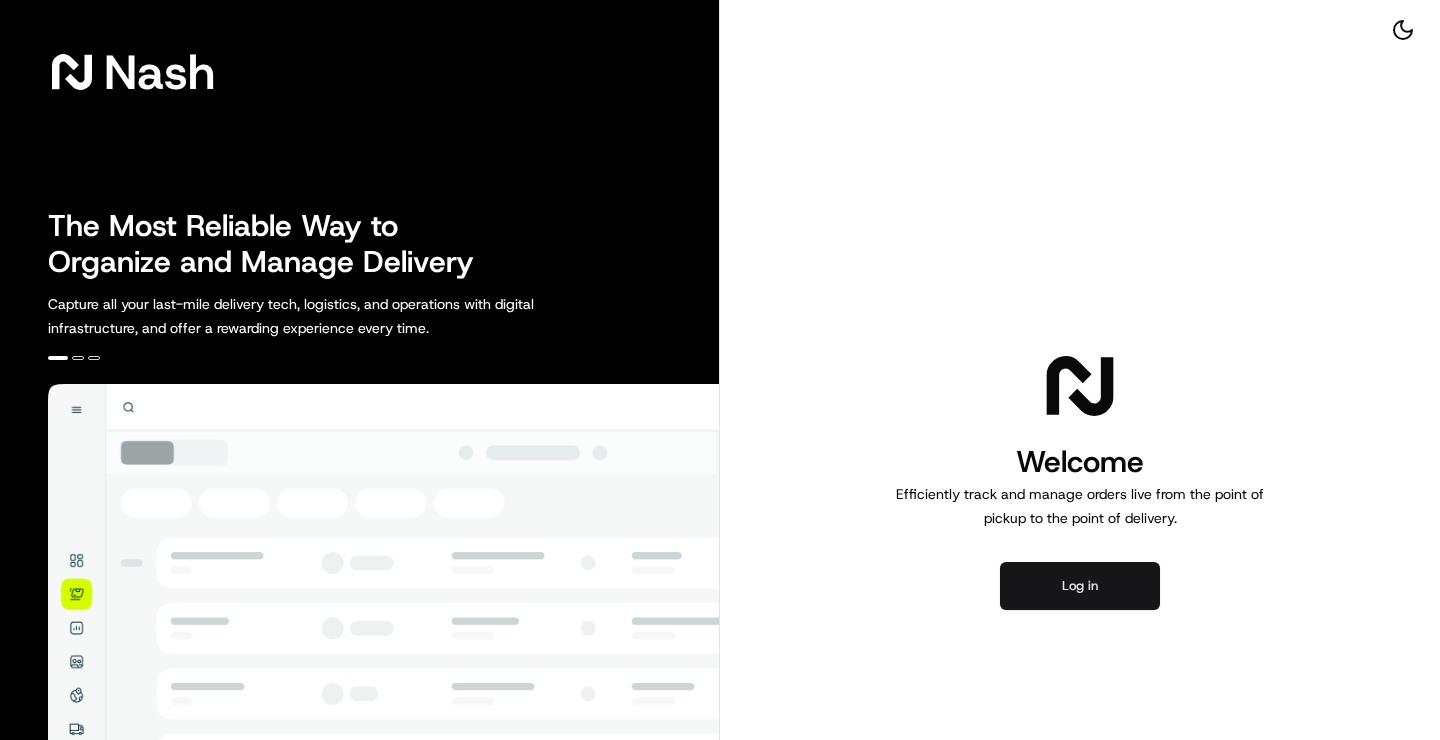 click on "Log in" at bounding box center [1080, 586] 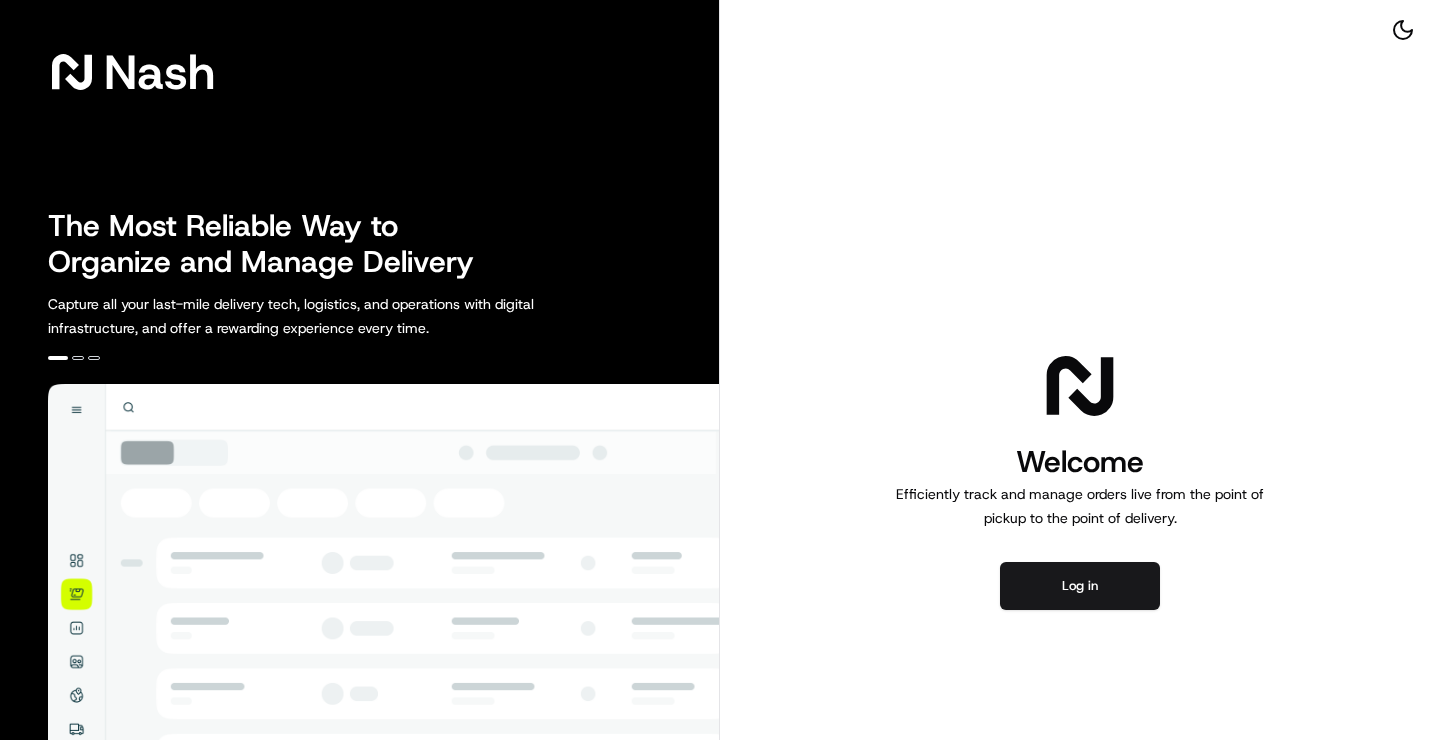scroll, scrollTop: 0, scrollLeft: 0, axis: both 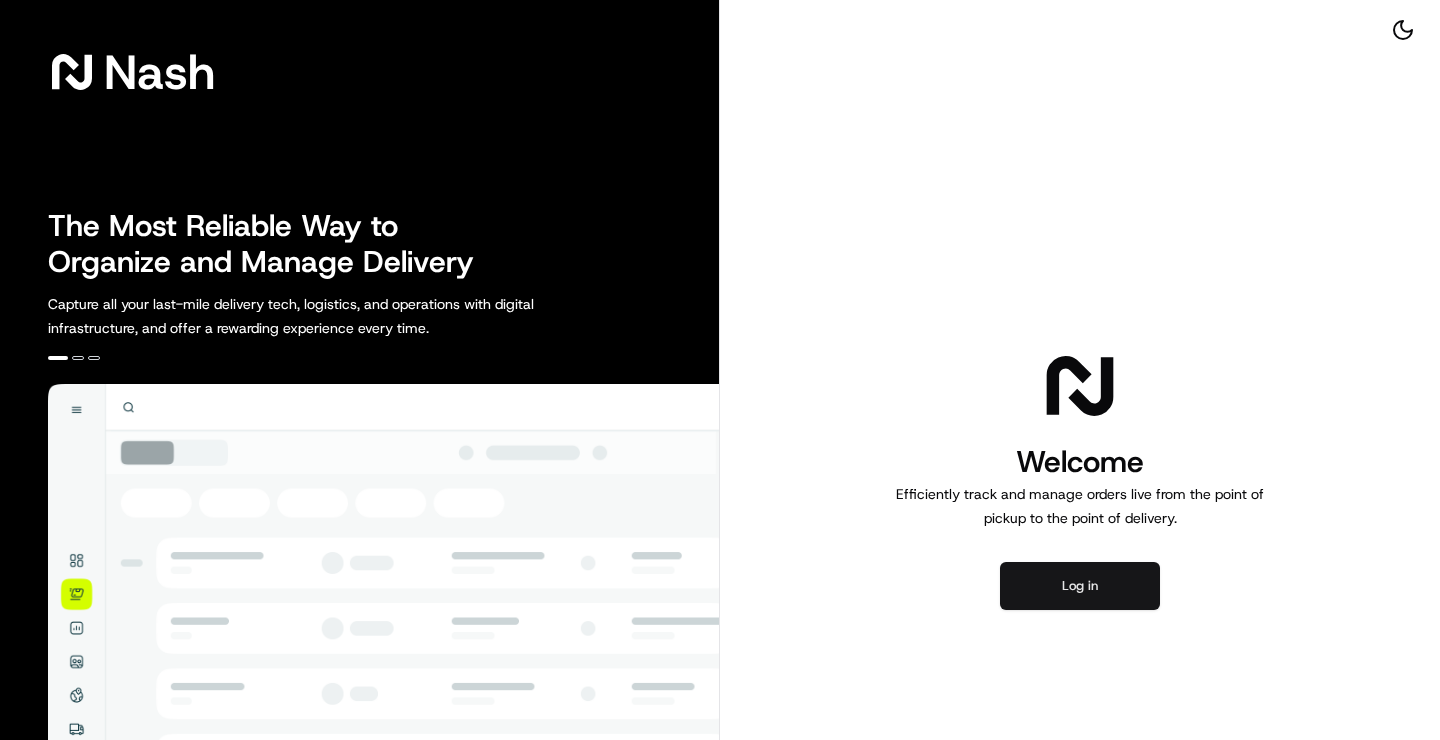 click on "Log in" at bounding box center [1080, 586] 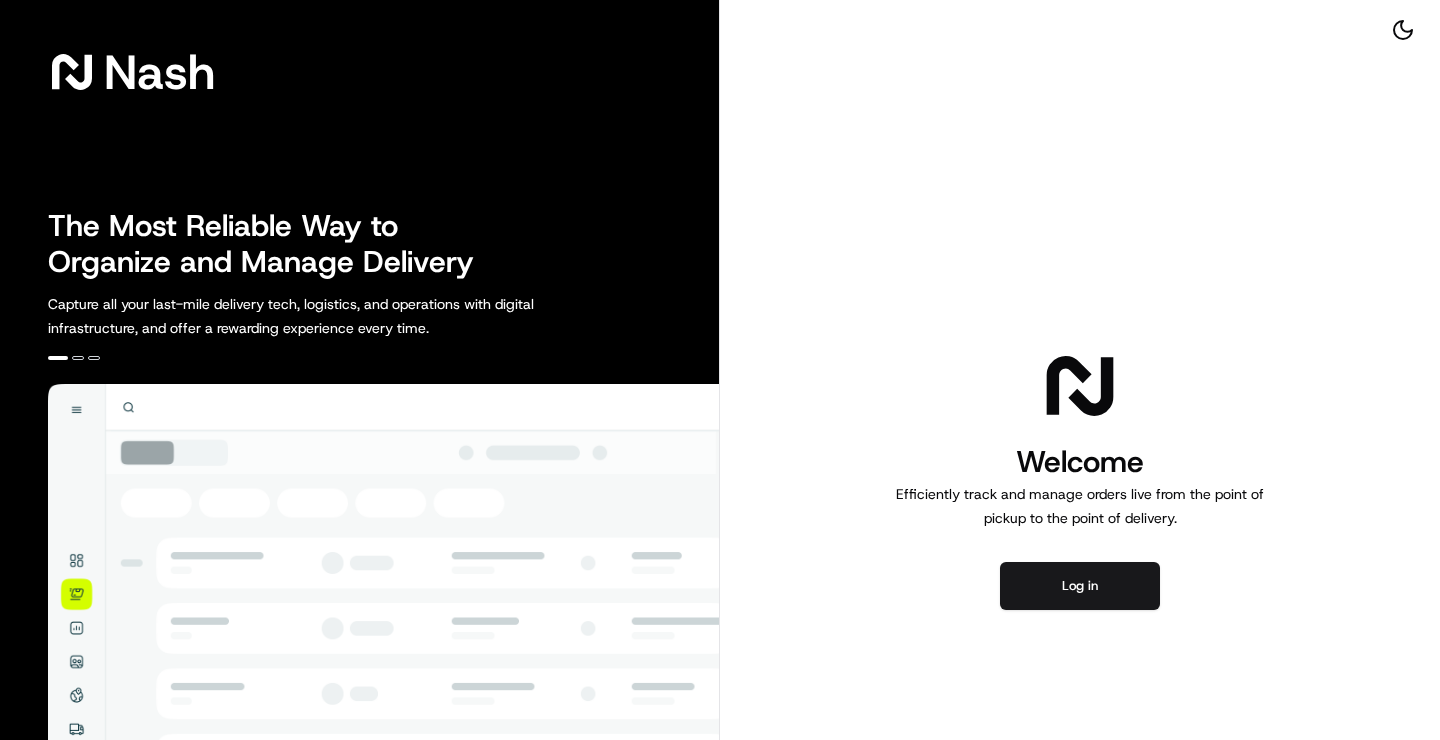 scroll, scrollTop: 0, scrollLeft: 0, axis: both 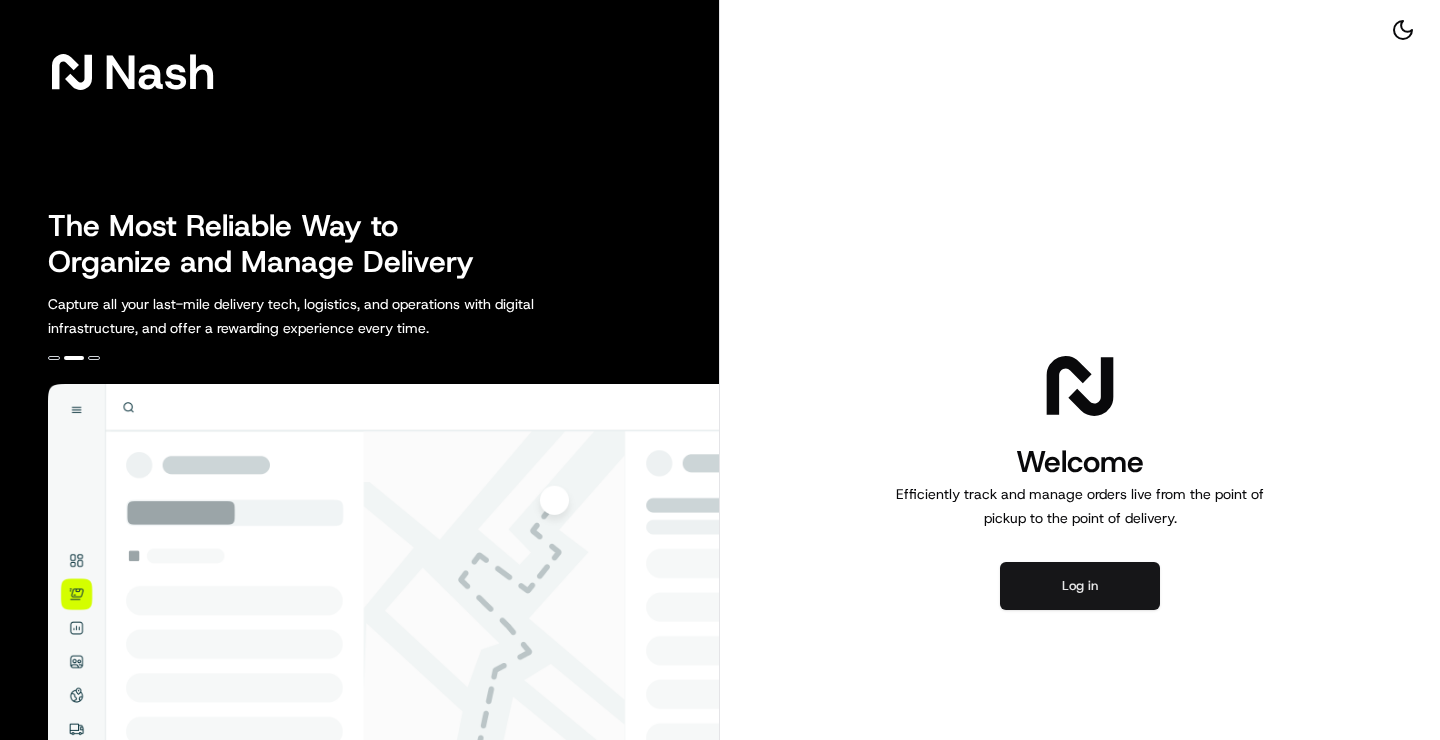 click on "Log in" at bounding box center [1080, 586] 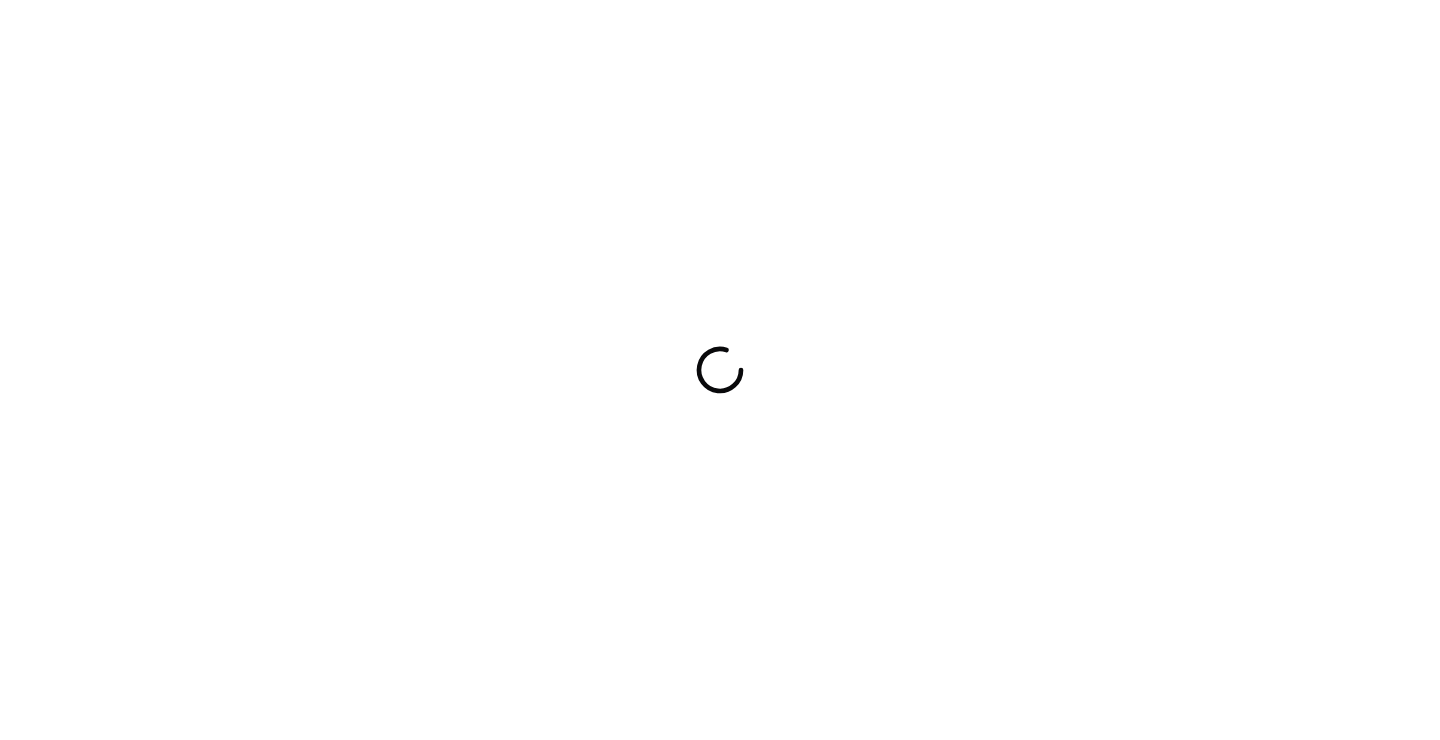 scroll, scrollTop: 0, scrollLeft: 0, axis: both 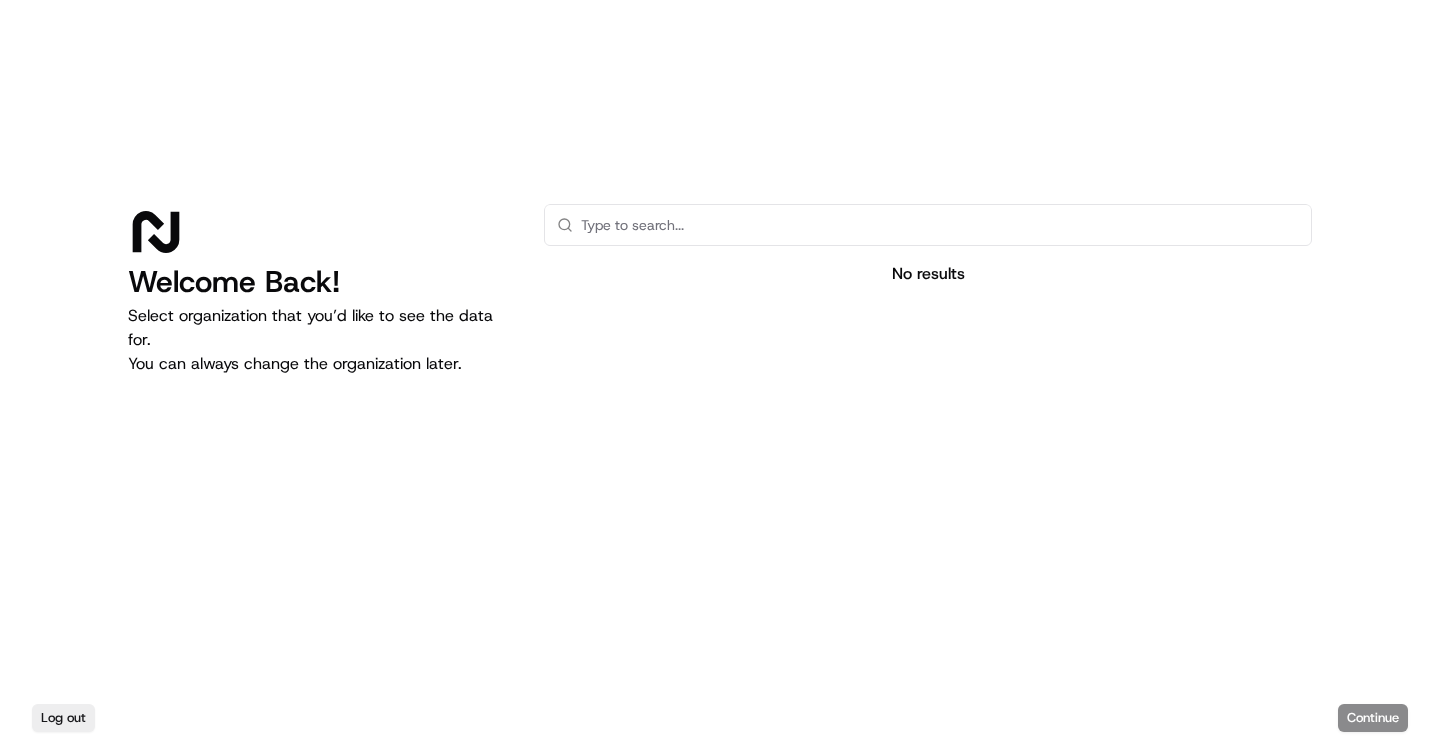 click on "Log out Continue" at bounding box center [720, 718] 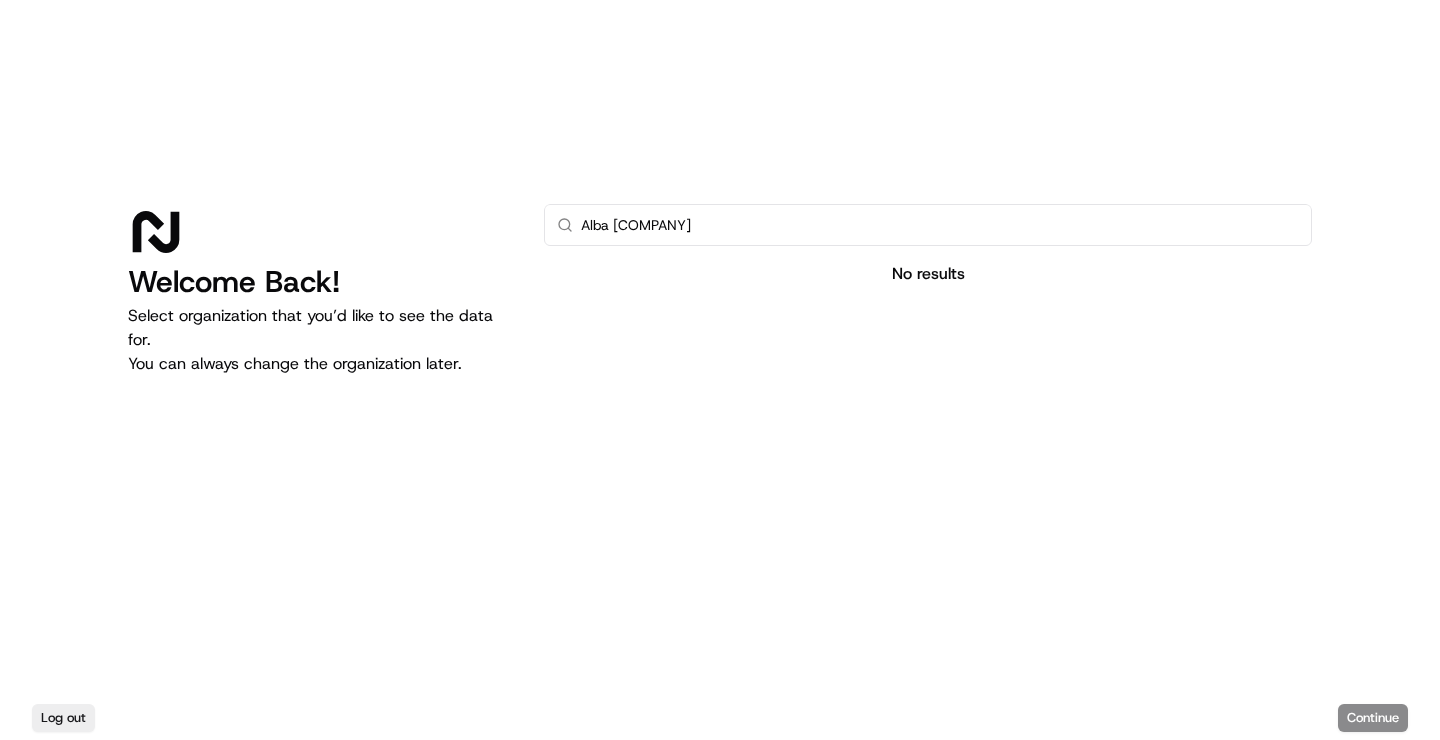 type on "Alba [COMPANY]" 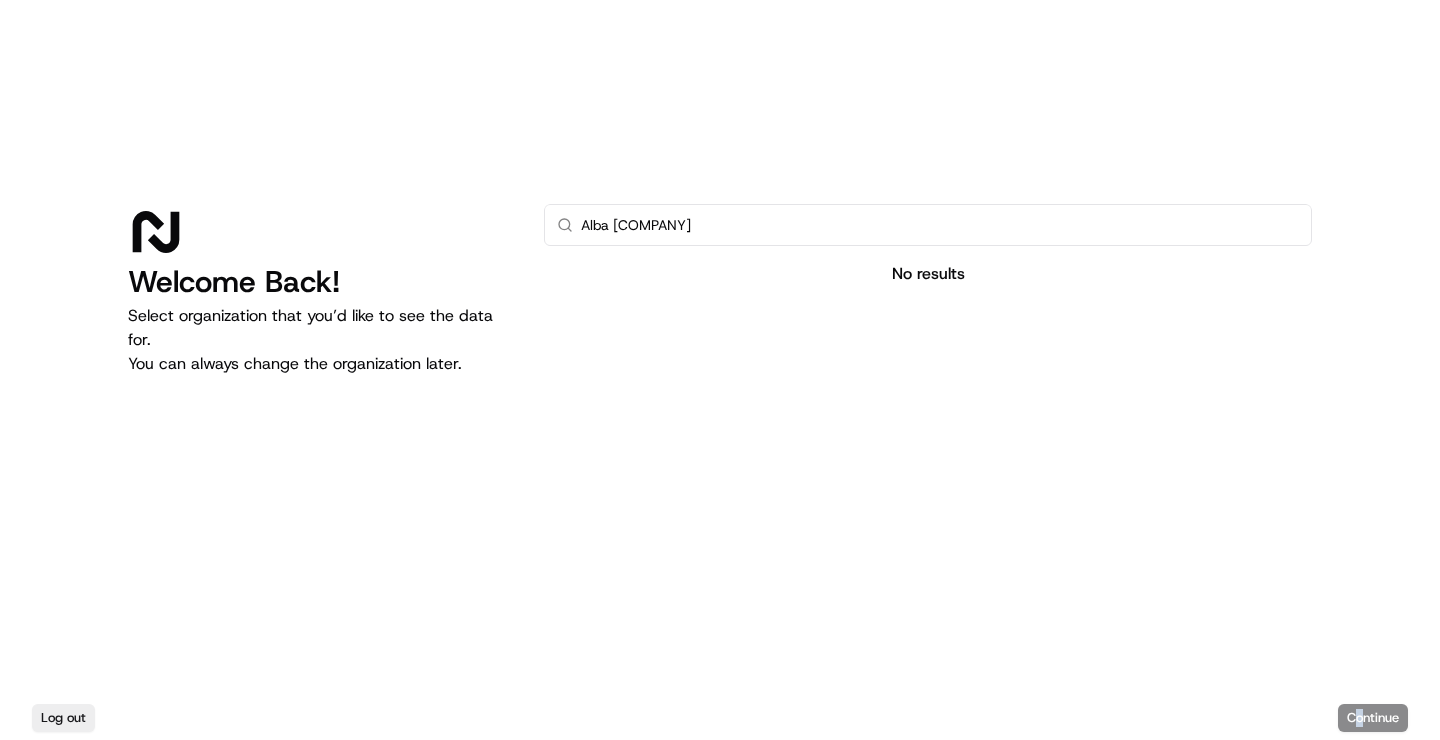 click on "Log out Continue" at bounding box center (720, 718) 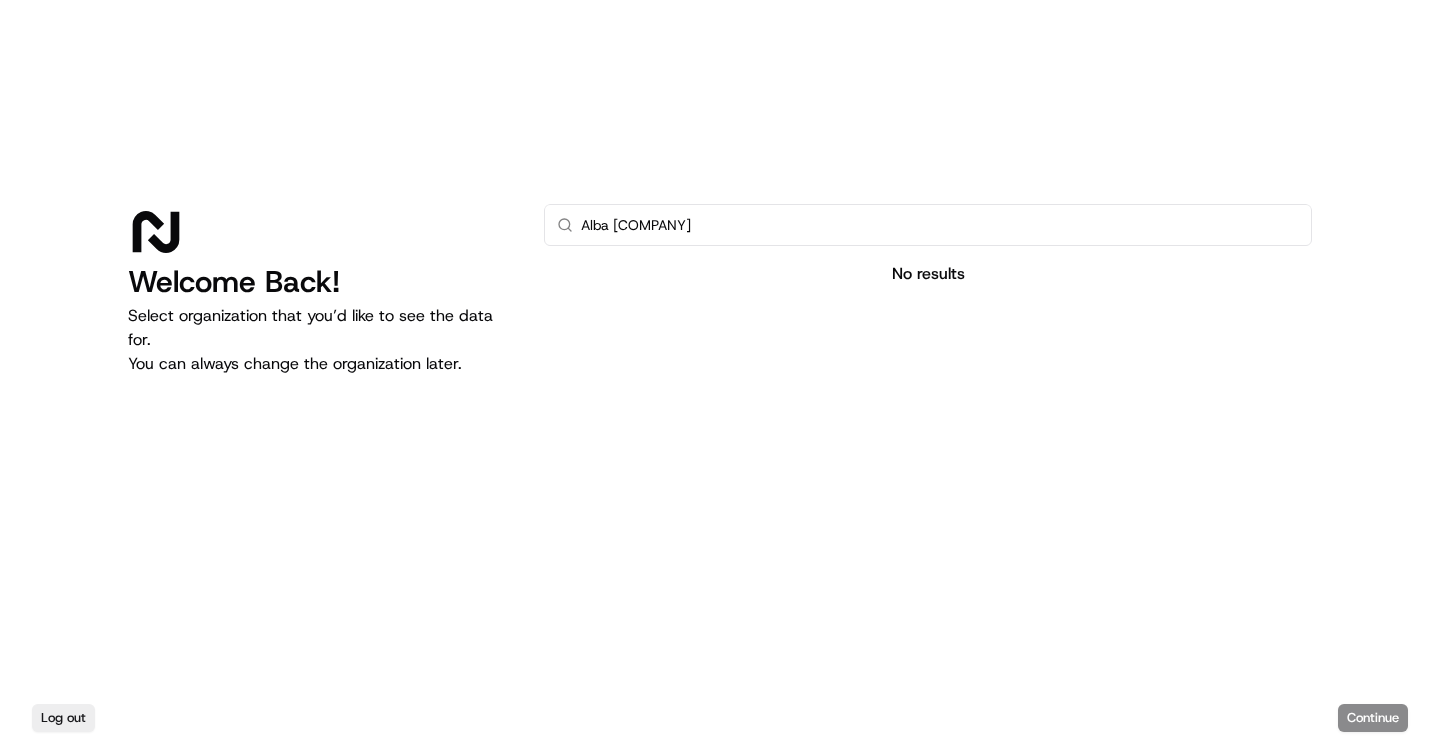 click on "Log out Continue" at bounding box center (720, 718) 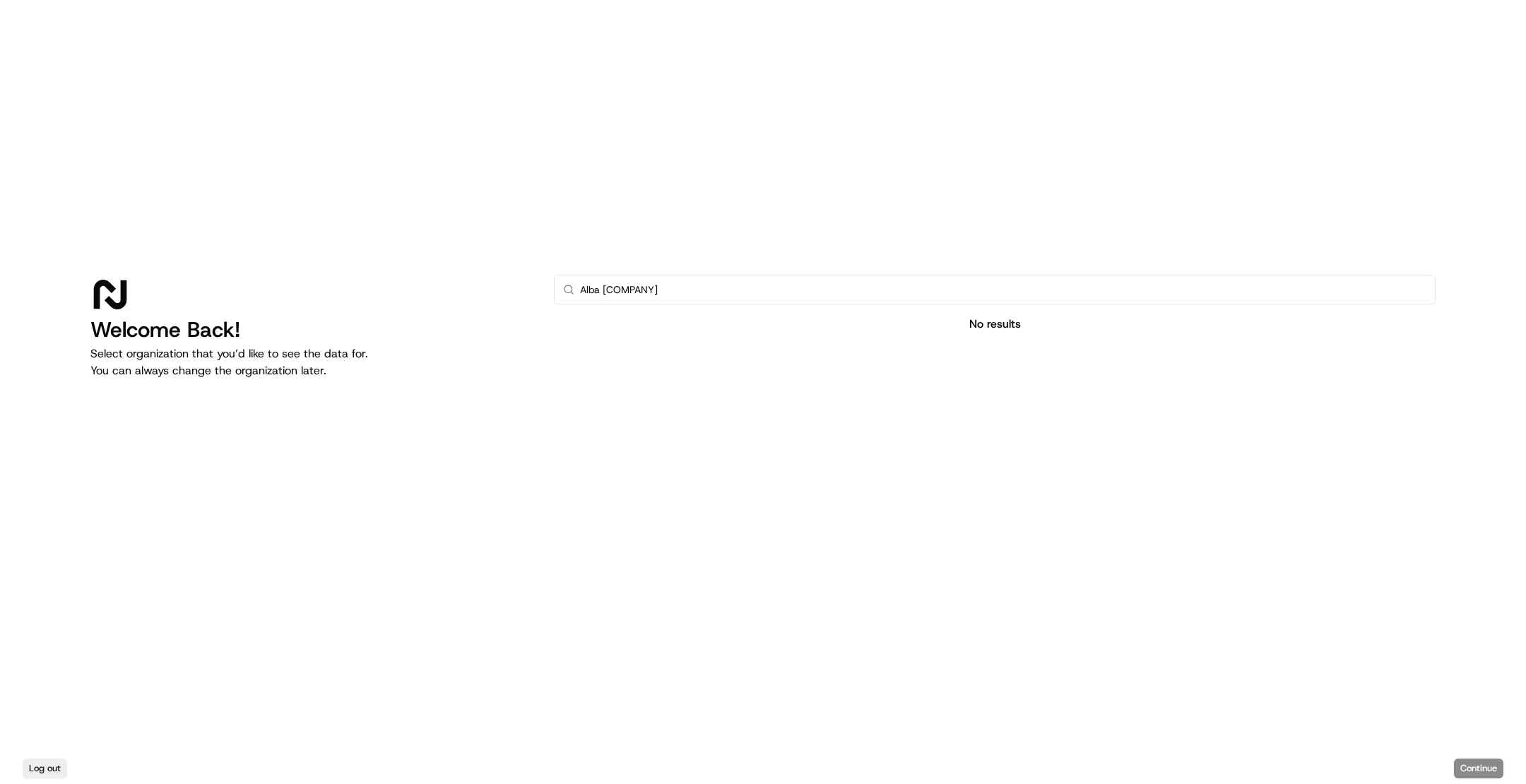 click on "Alba [COMPANY] No results" at bounding box center [995, 422] 